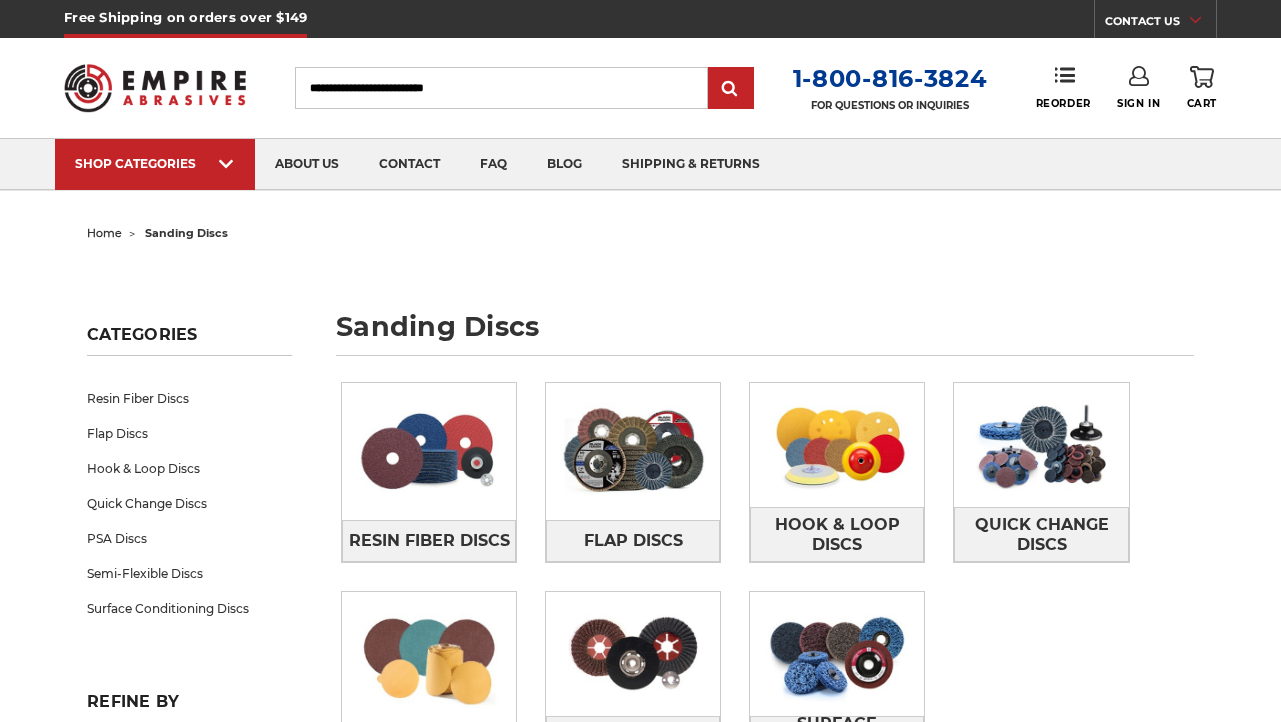scroll, scrollTop: 0, scrollLeft: 0, axis: both 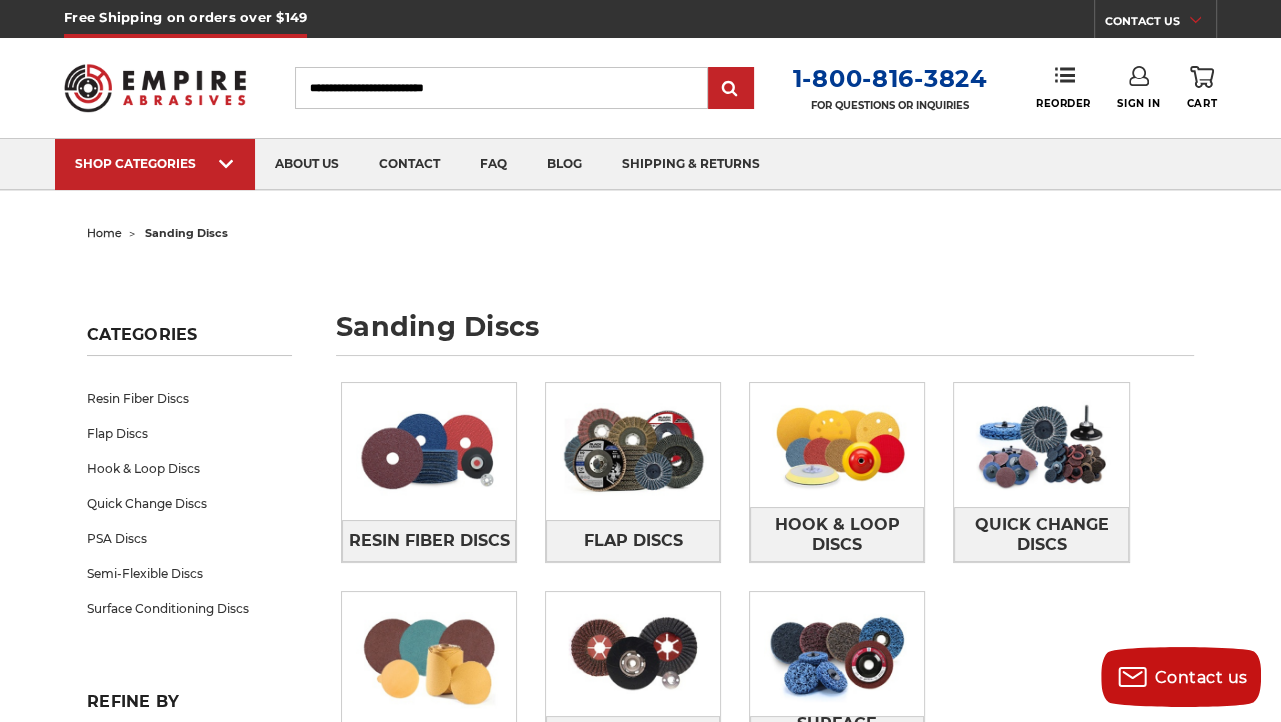 click on "Search" at bounding box center [501, 88] 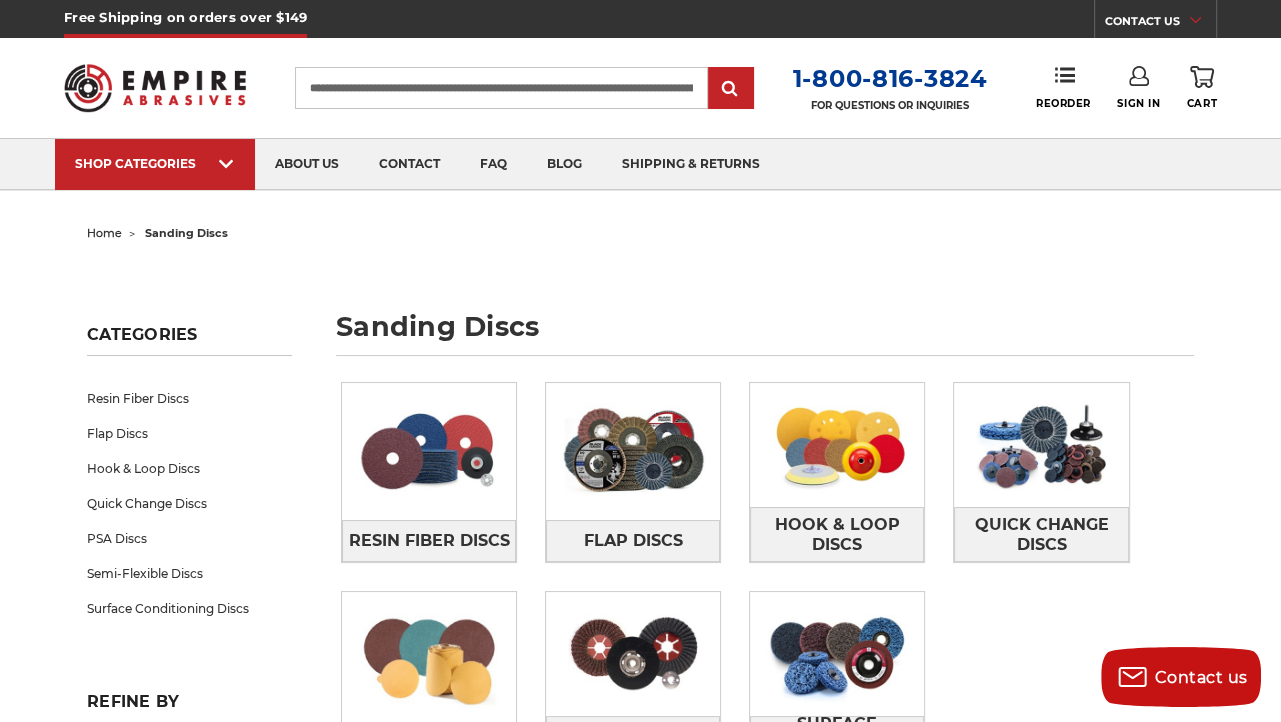 scroll, scrollTop: 0, scrollLeft: 164, axis: horizontal 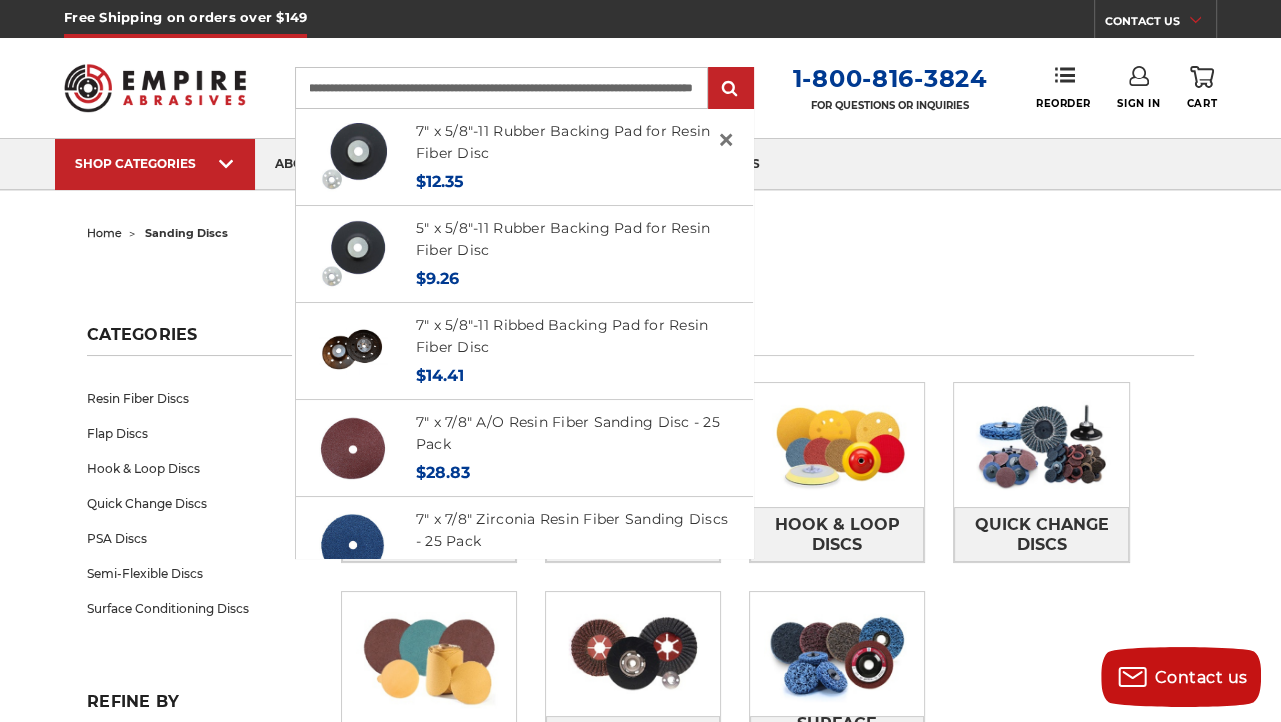type on "**********" 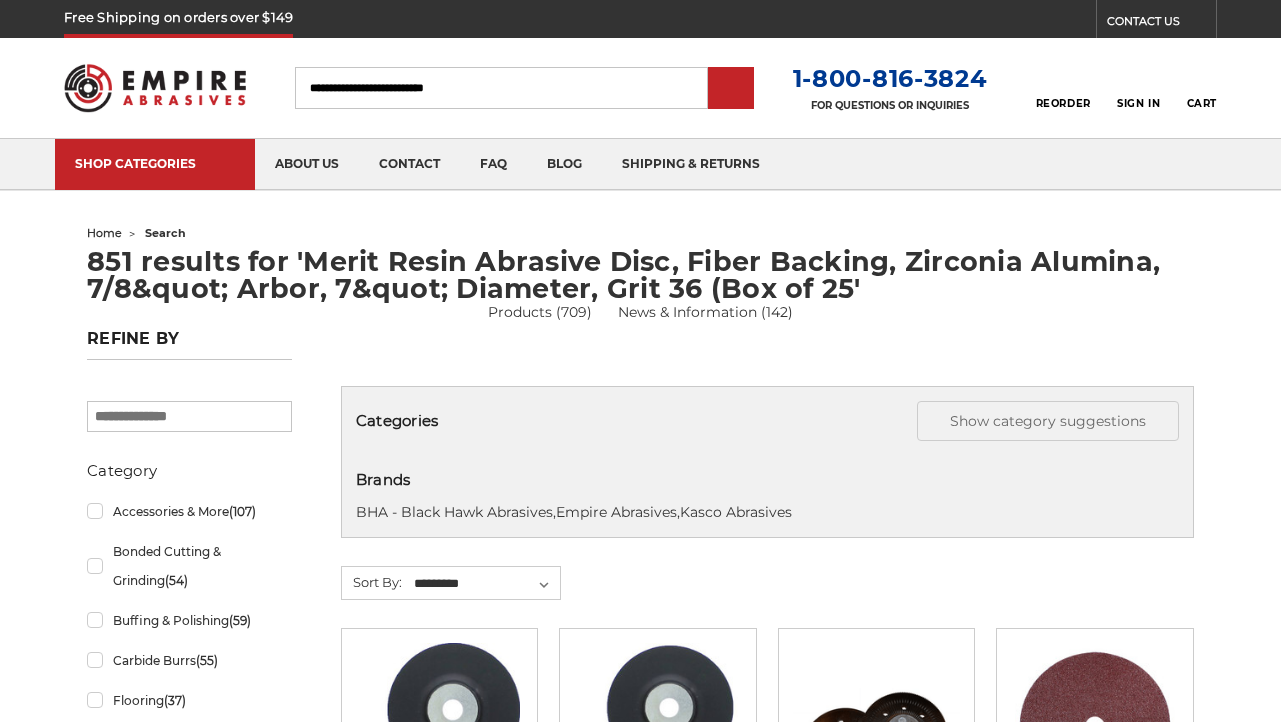 scroll, scrollTop: 0, scrollLeft: 0, axis: both 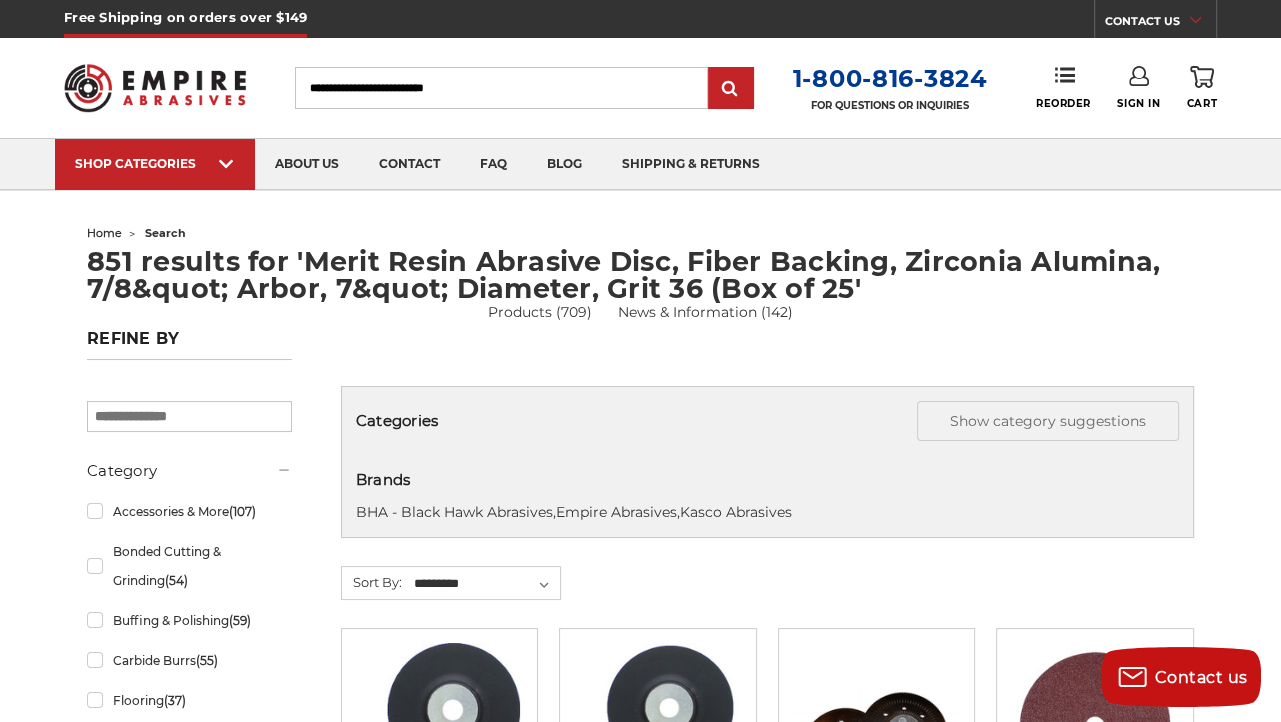 click on "Search" at bounding box center [501, 88] 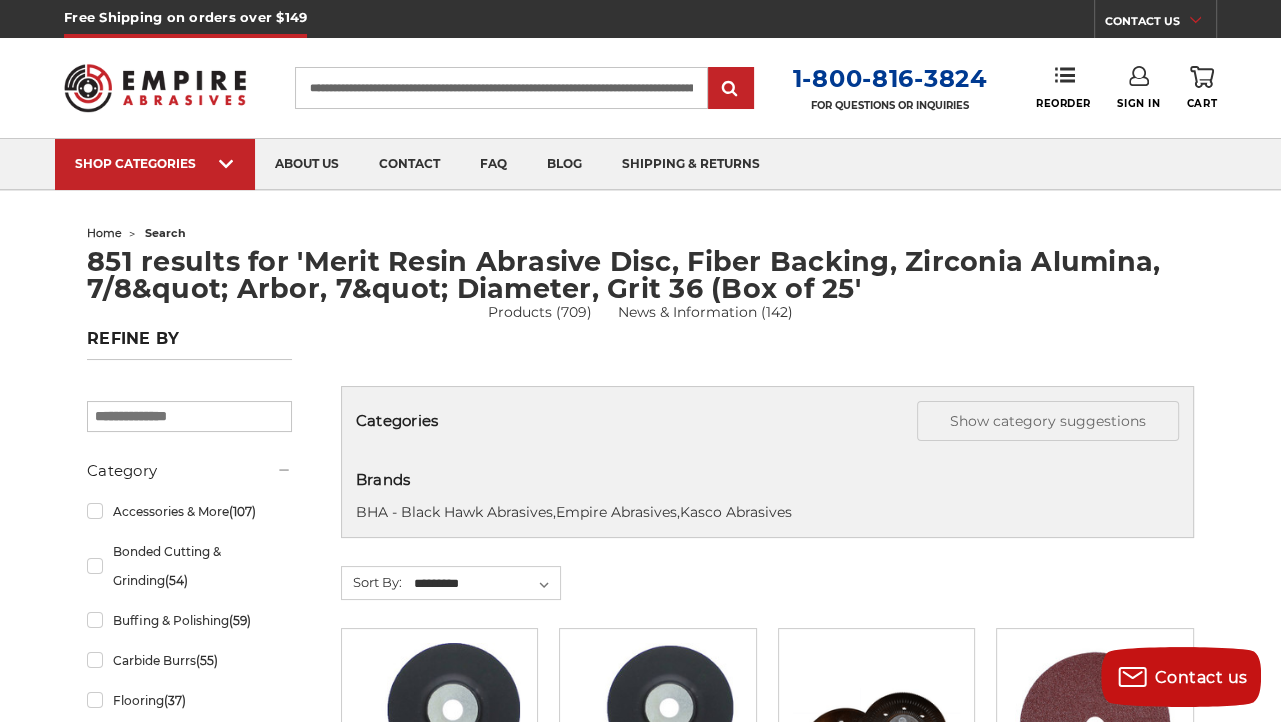 scroll, scrollTop: 0, scrollLeft: 164, axis: horizontal 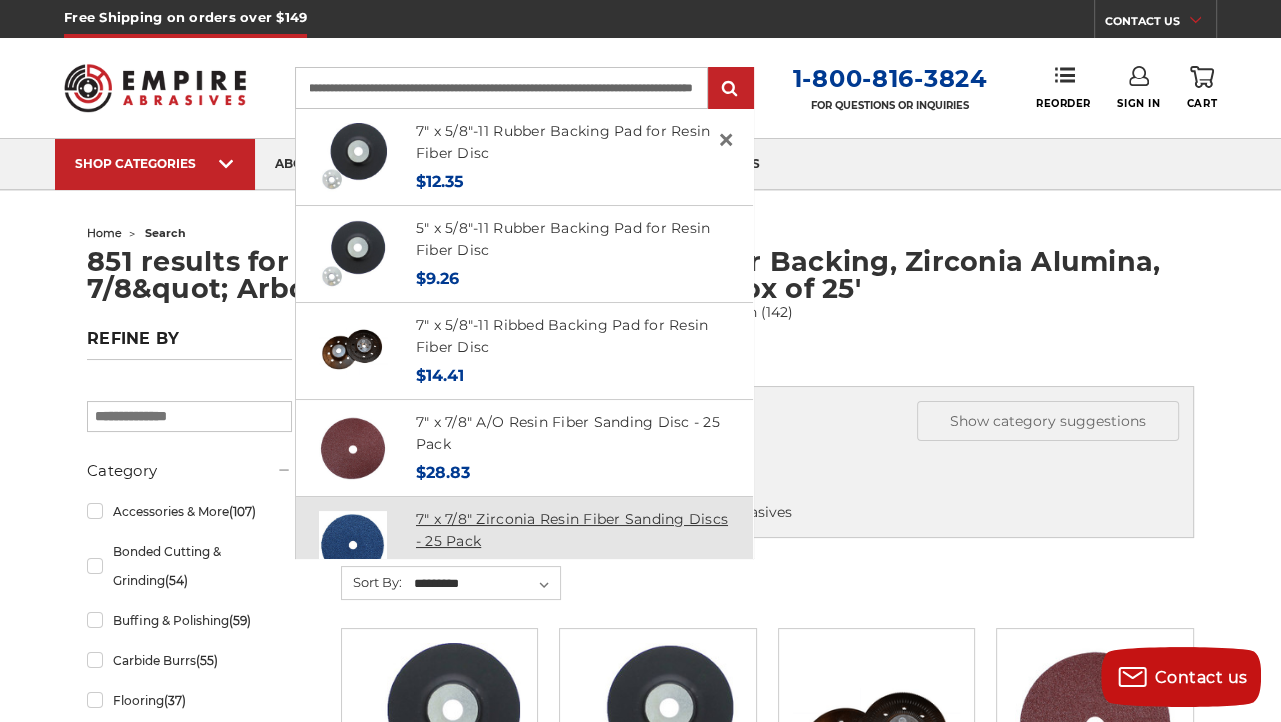 type on "**********" 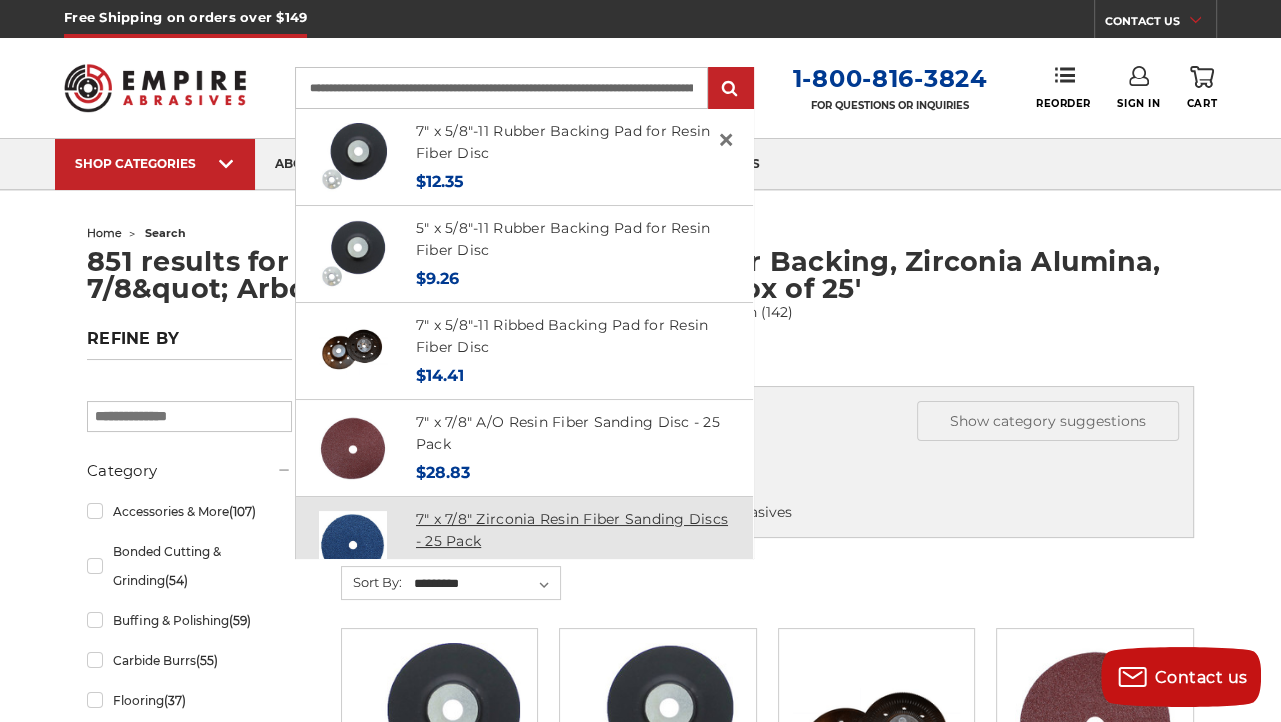 click on "7" x 7/8" Zirconia Resin Fiber Sanding Discs - 25 Pack" at bounding box center [572, 530] 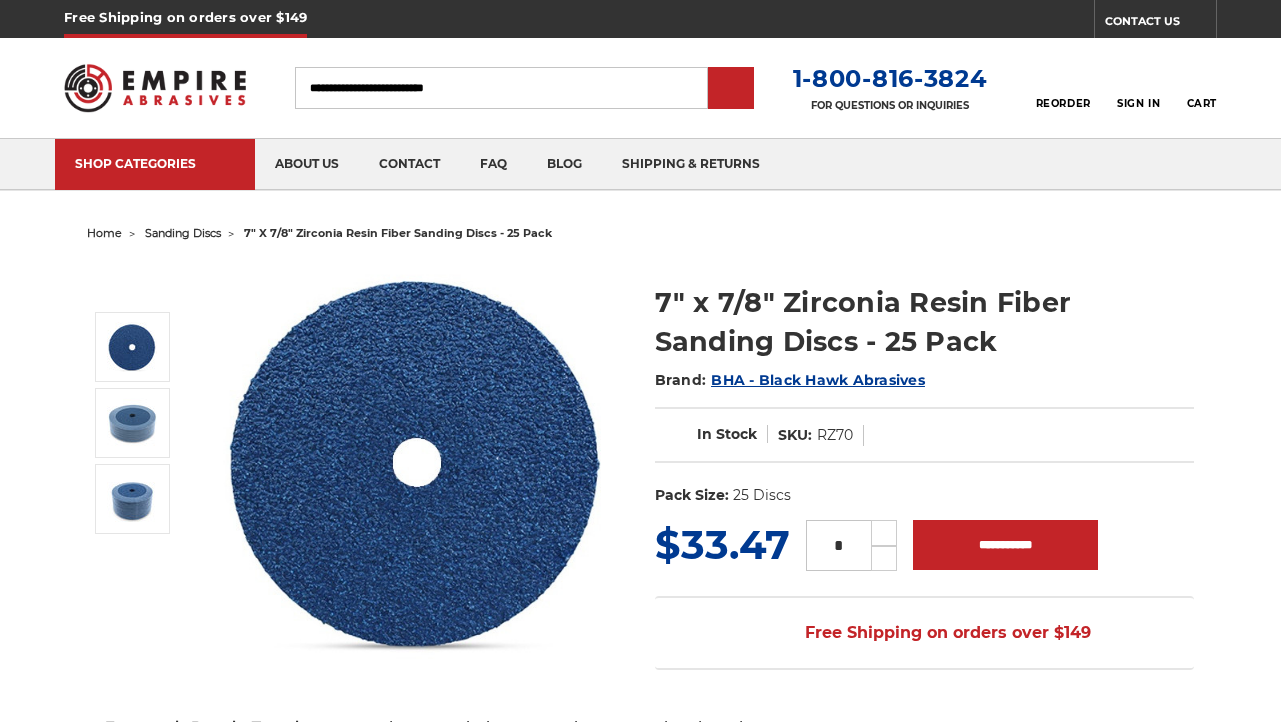 scroll, scrollTop: 0, scrollLeft: 0, axis: both 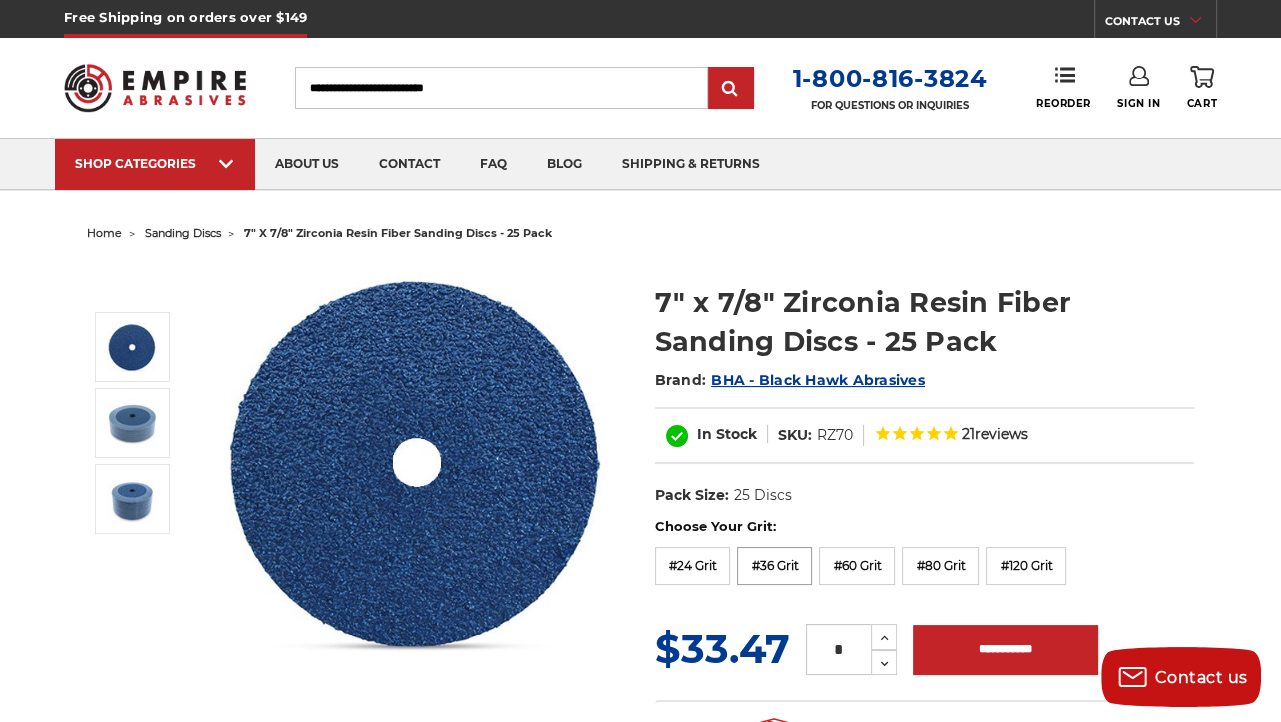 click on "#36 Grit" at bounding box center (774, 566) 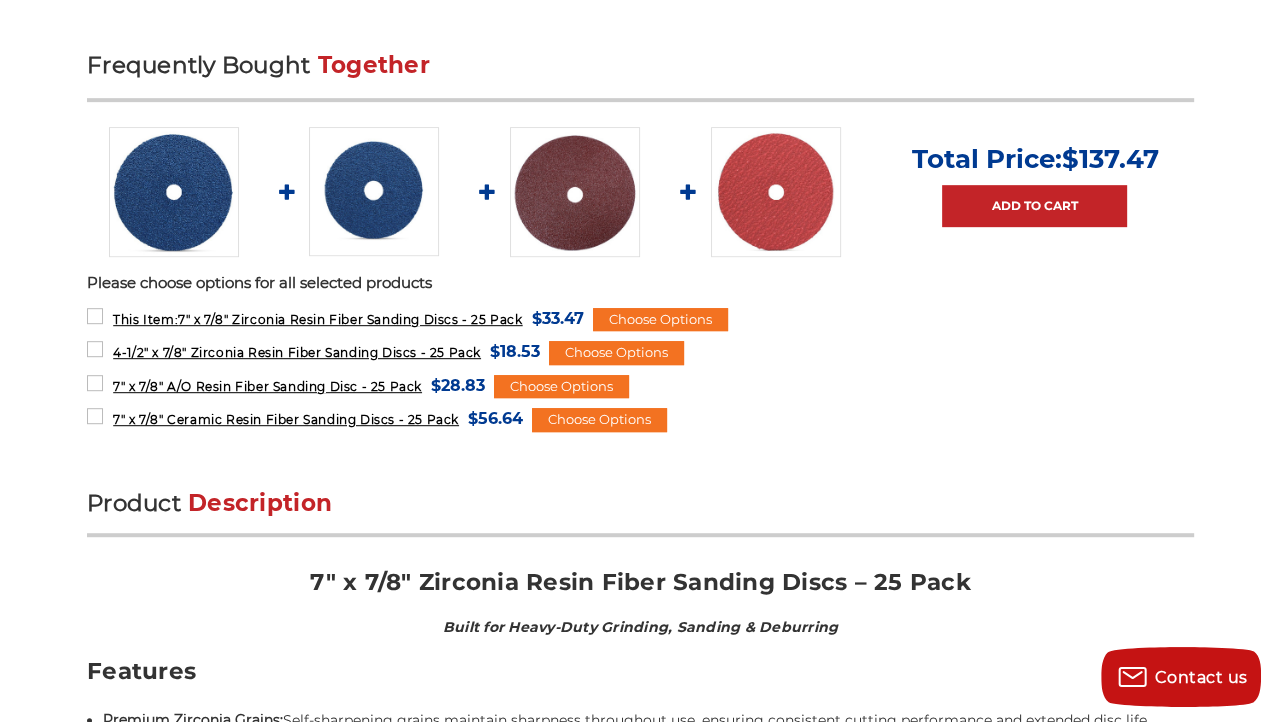 scroll, scrollTop: 0, scrollLeft: 0, axis: both 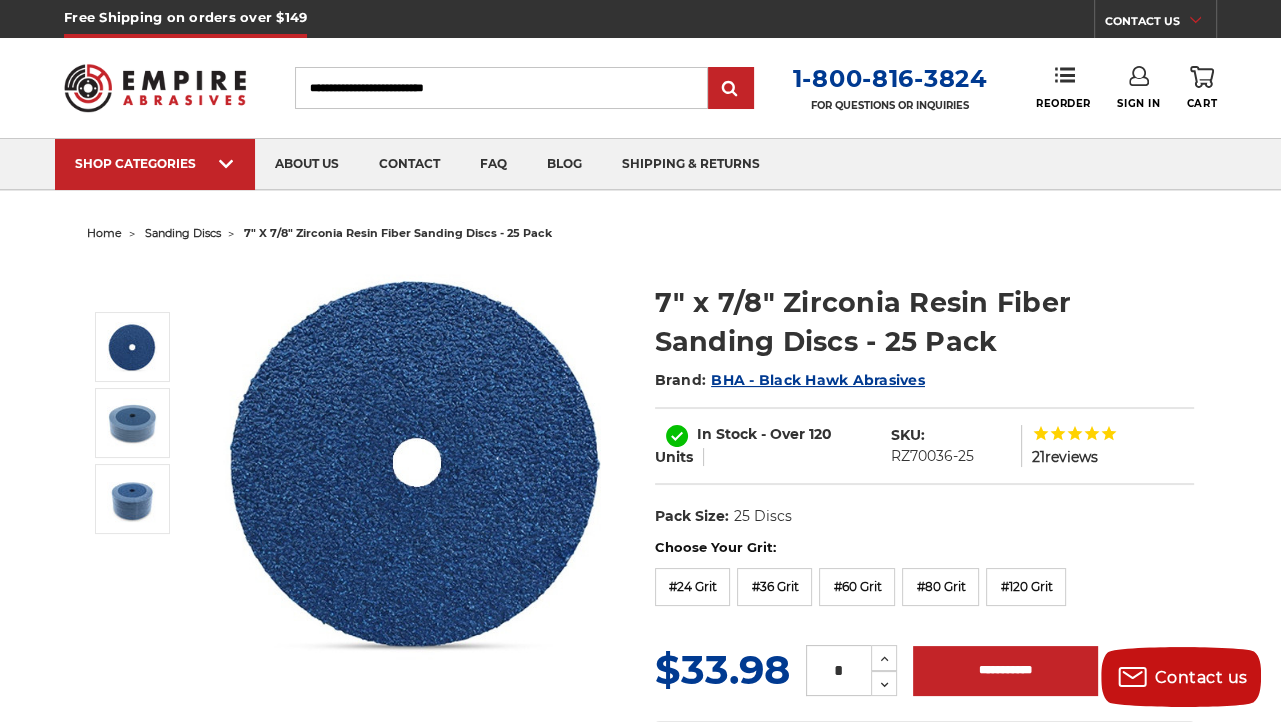 click on "Search" at bounding box center (501, 88) 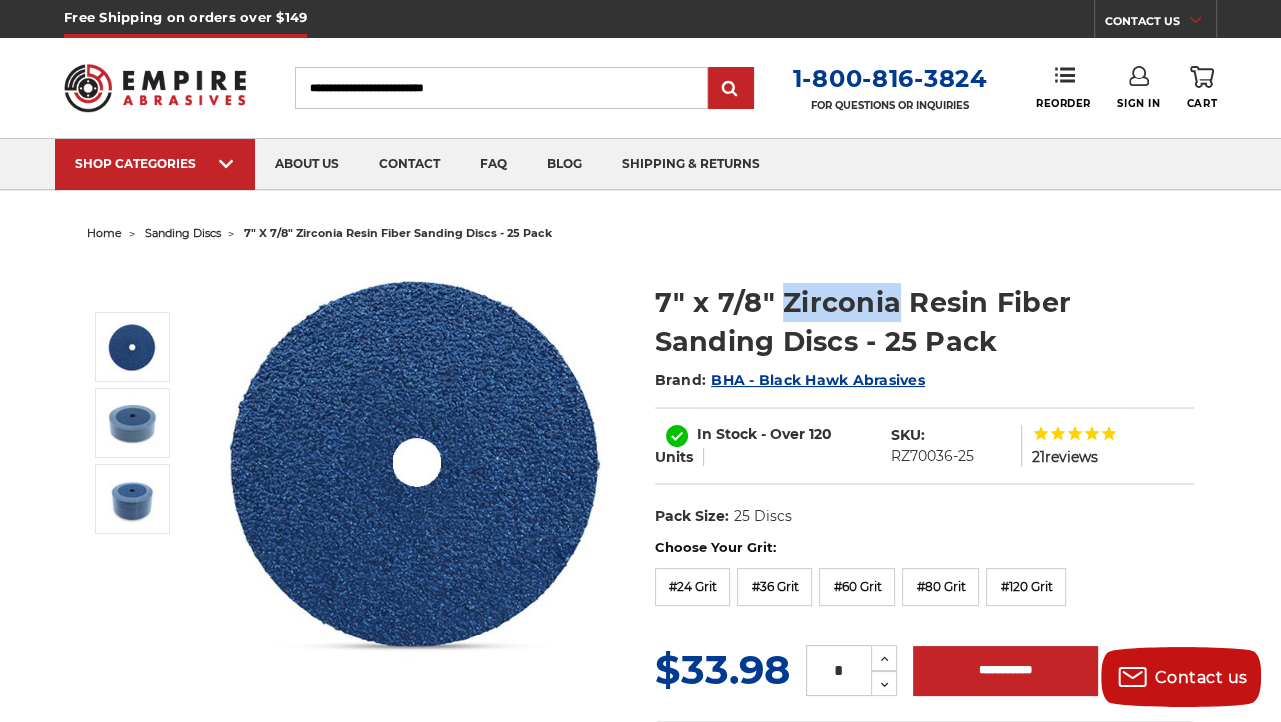drag, startPoint x: 779, startPoint y: 305, endPoint x: 895, endPoint y: 290, distance: 116.965805 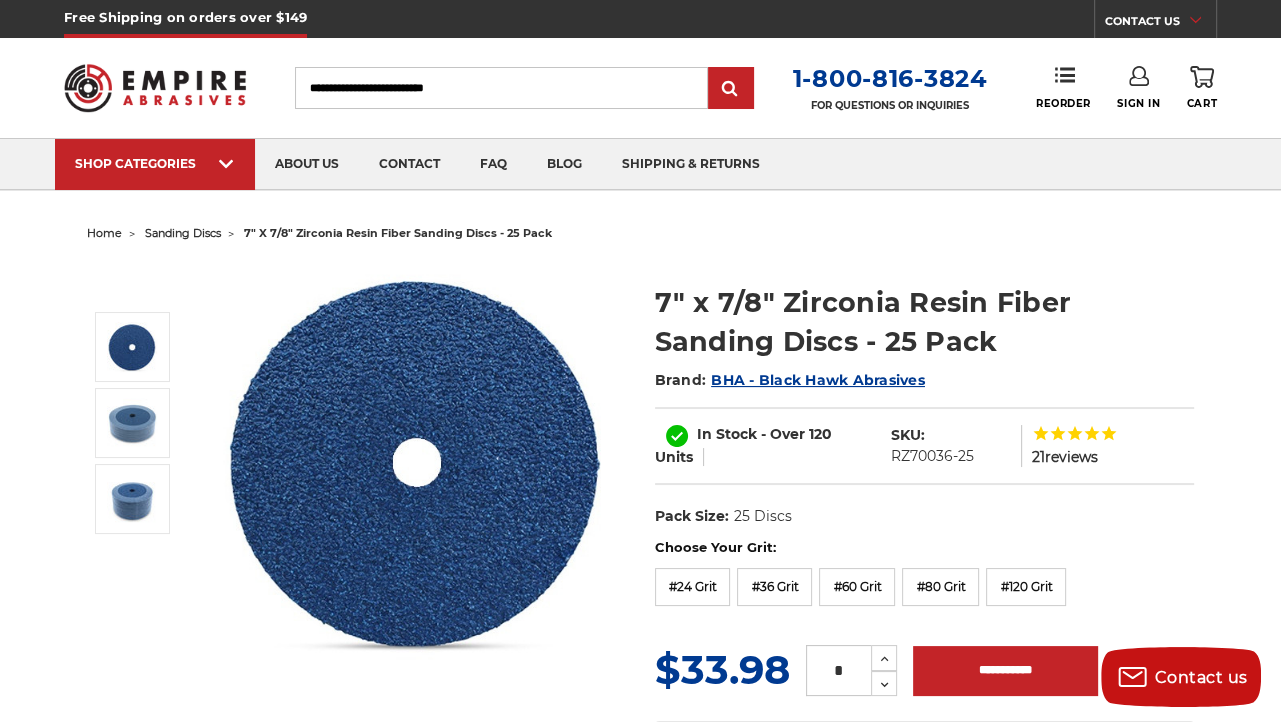 click on "Search" at bounding box center [501, 88] 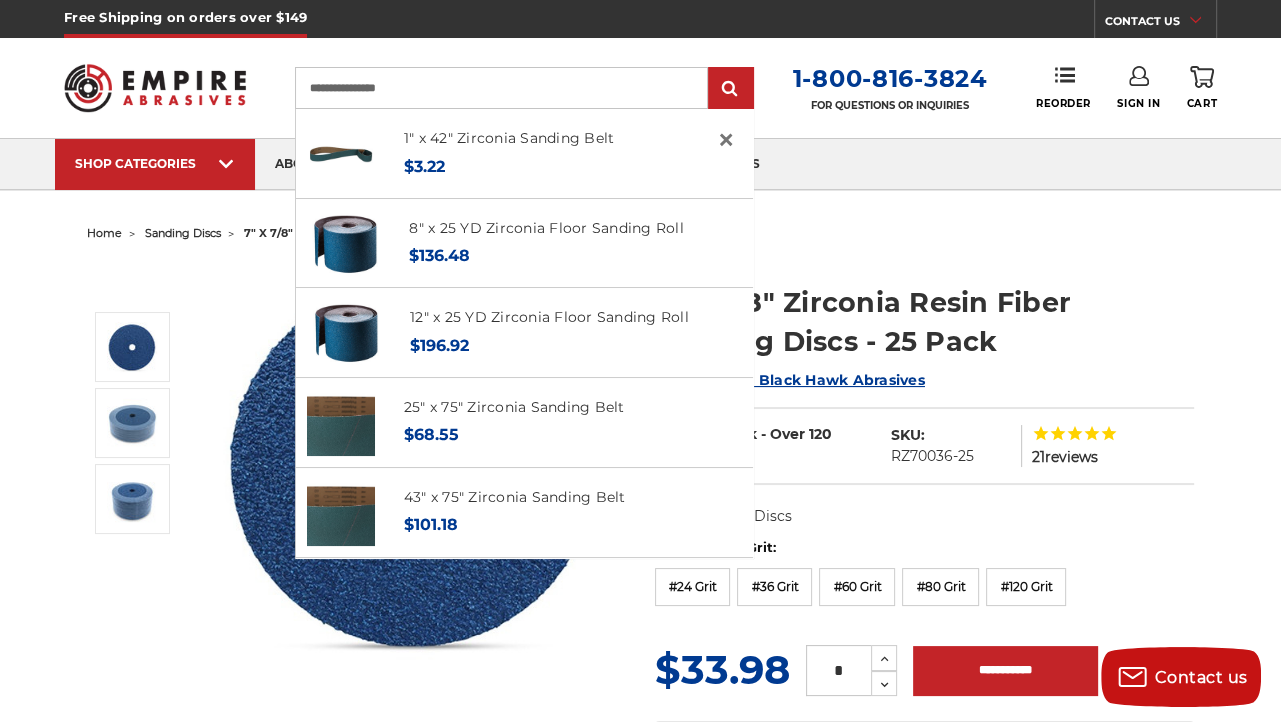 type on "**********" 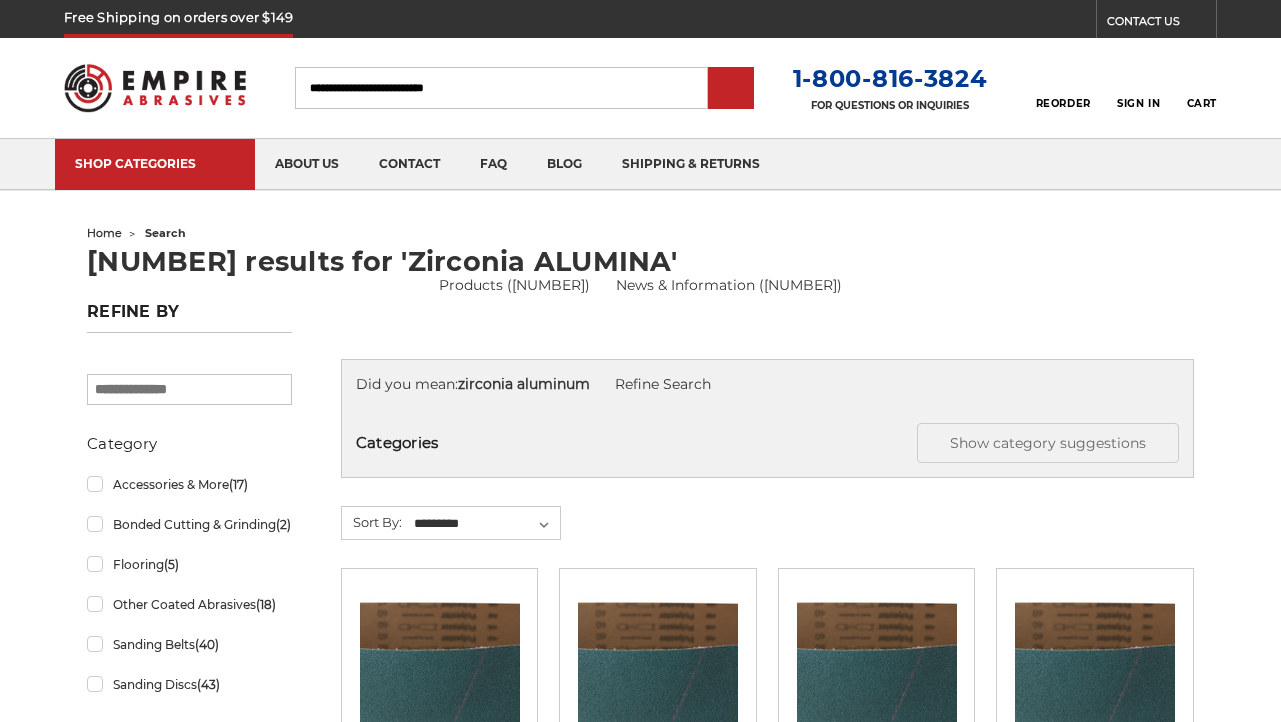 scroll, scrollTop: 0, scrollLeft: 0, axis: both 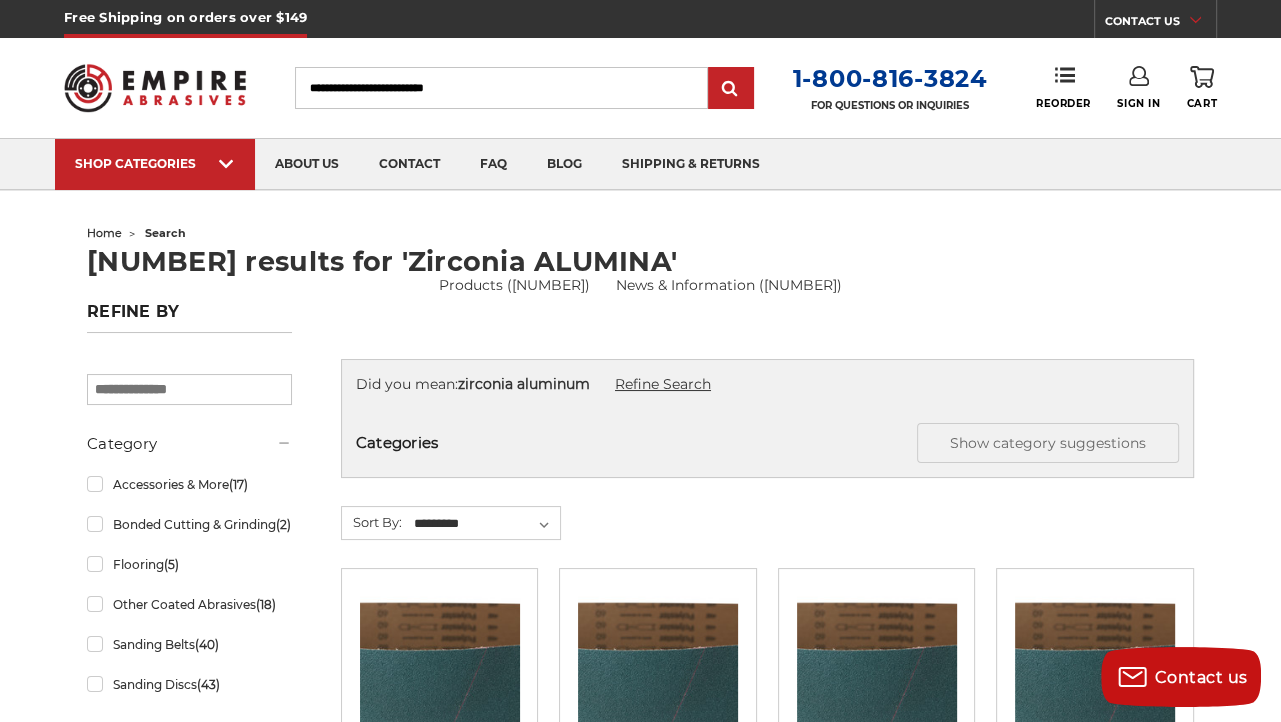click on "Refine Search" at bounding box center [663, 384] 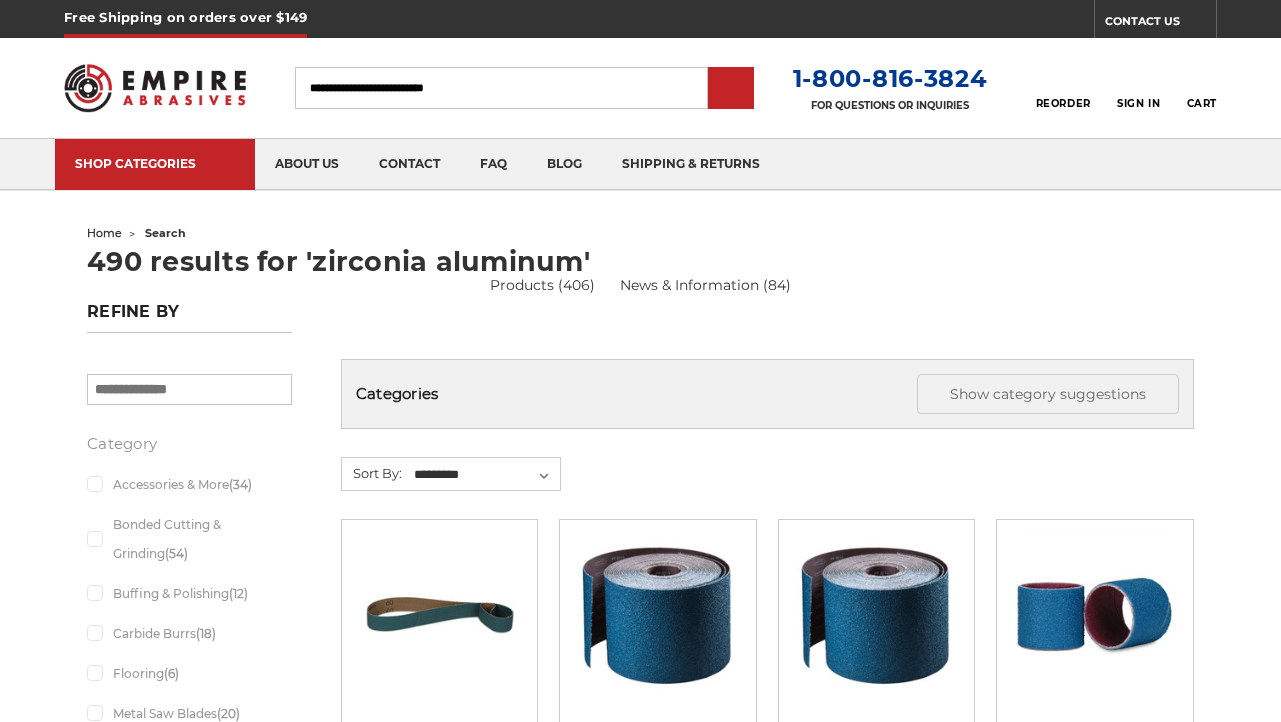 scroll, scrollTop: 0, scrollLeft: 0, axis: both 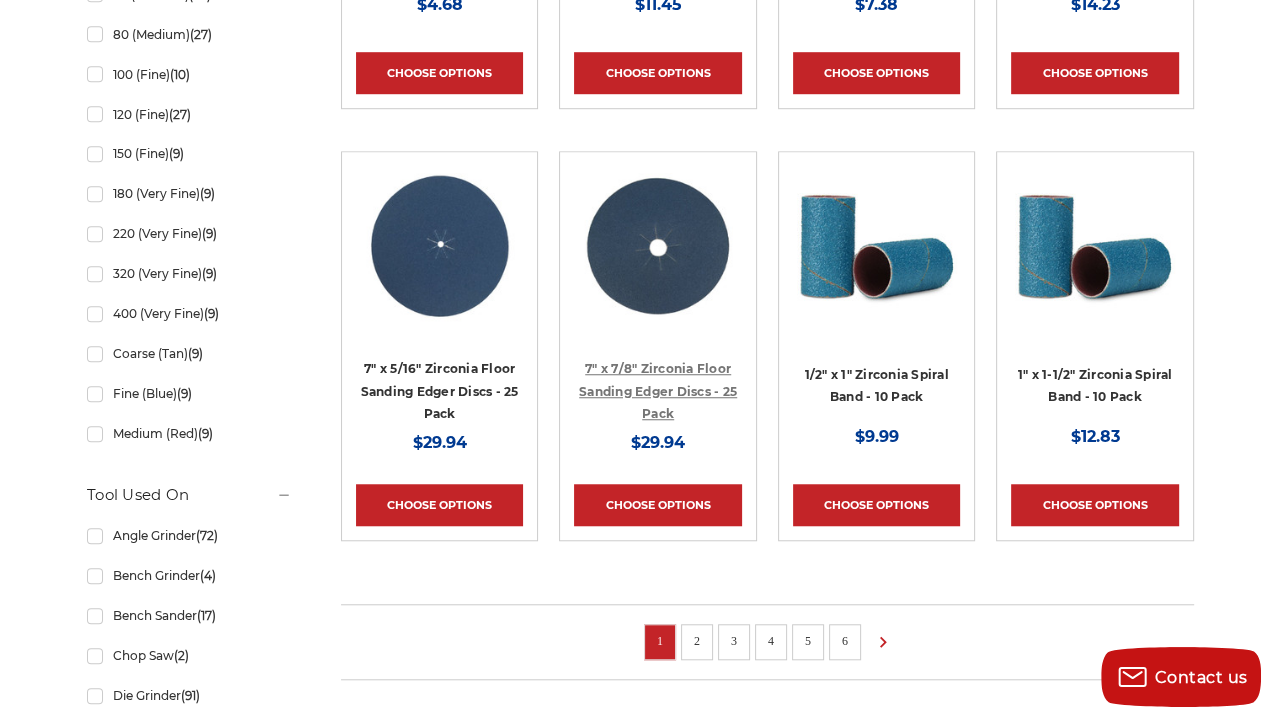 click on "7" x 7/8" Zirconia Floor Sanding Edger Discs - 25 Pack" at bounding box center (658, 391) 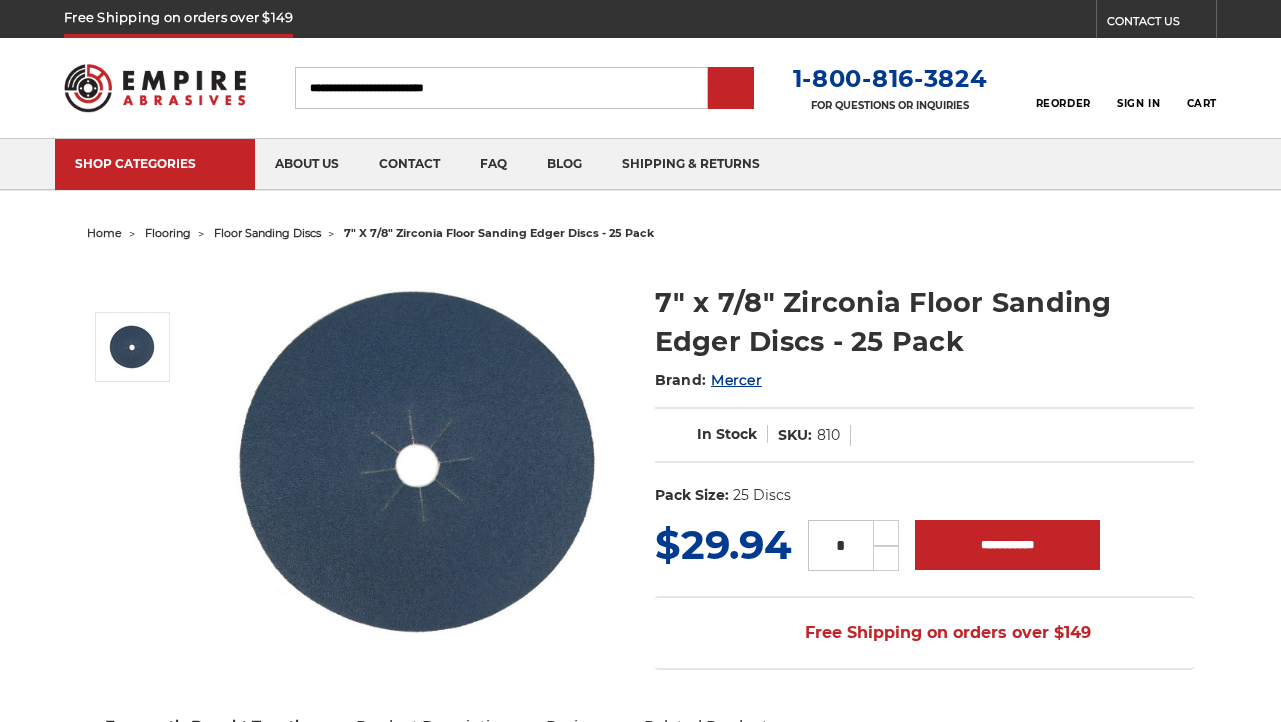 scroll, scrollTop: 0, scrollLeft: 0, axis: both 